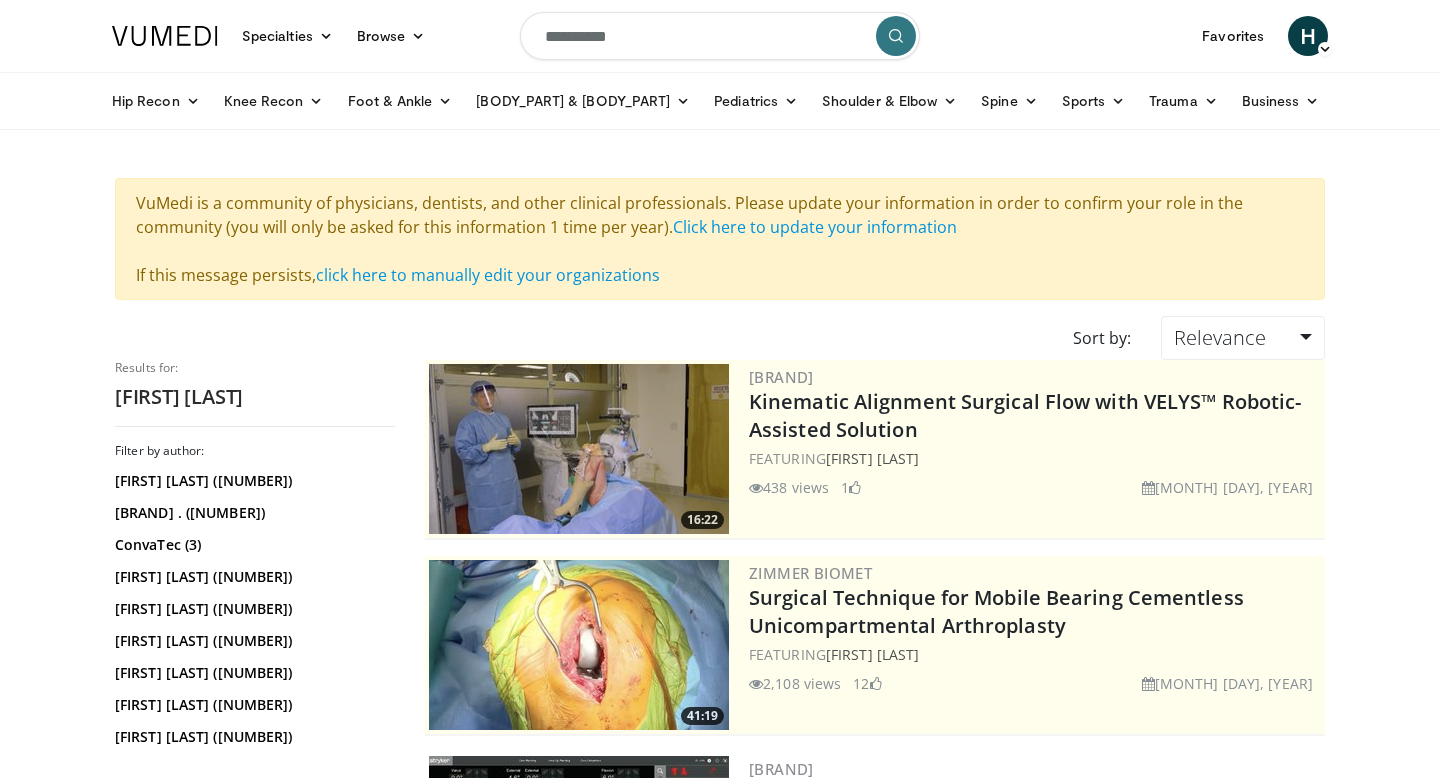 scroll, scrollTop: 0, scrollLeft: 0, axis: both 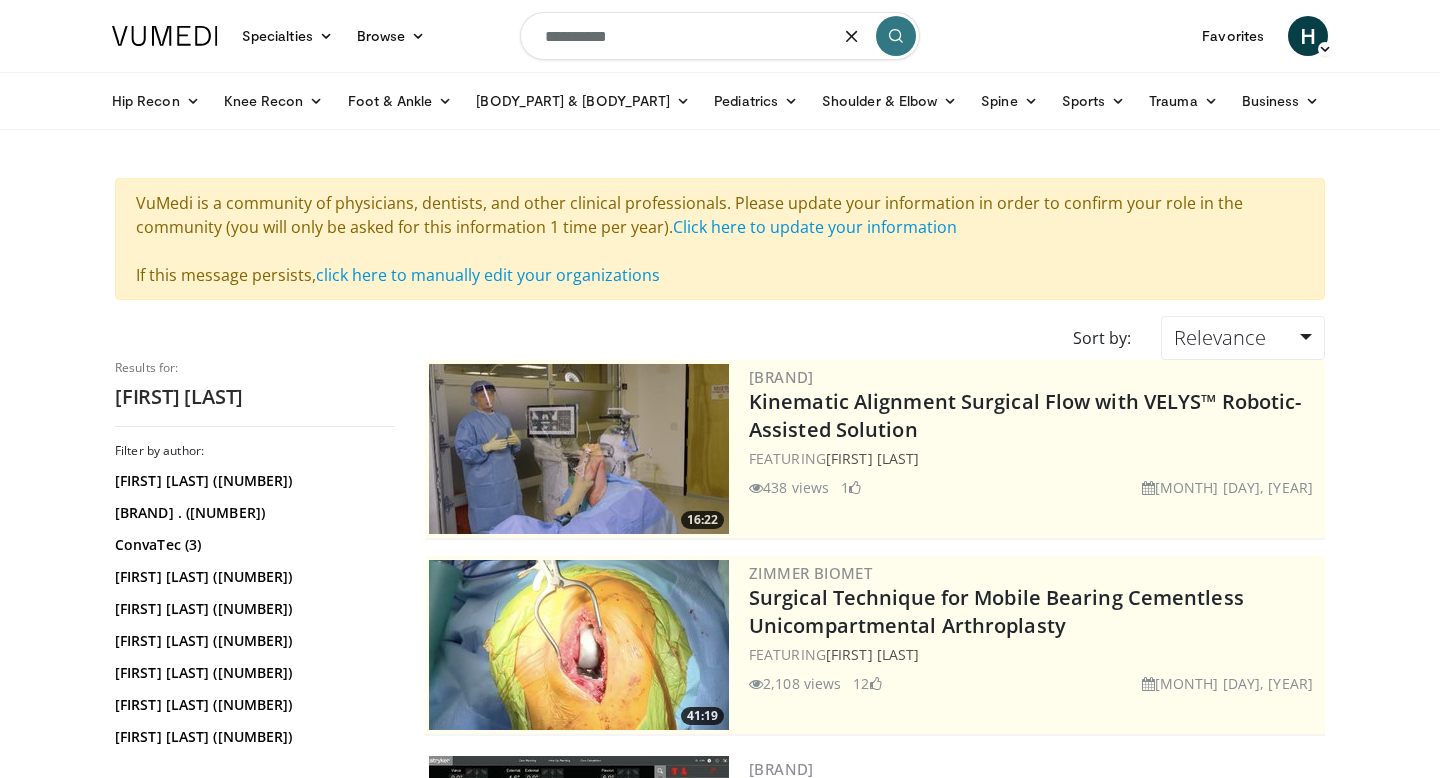 click on "**********" at bounding box center [720, 36] 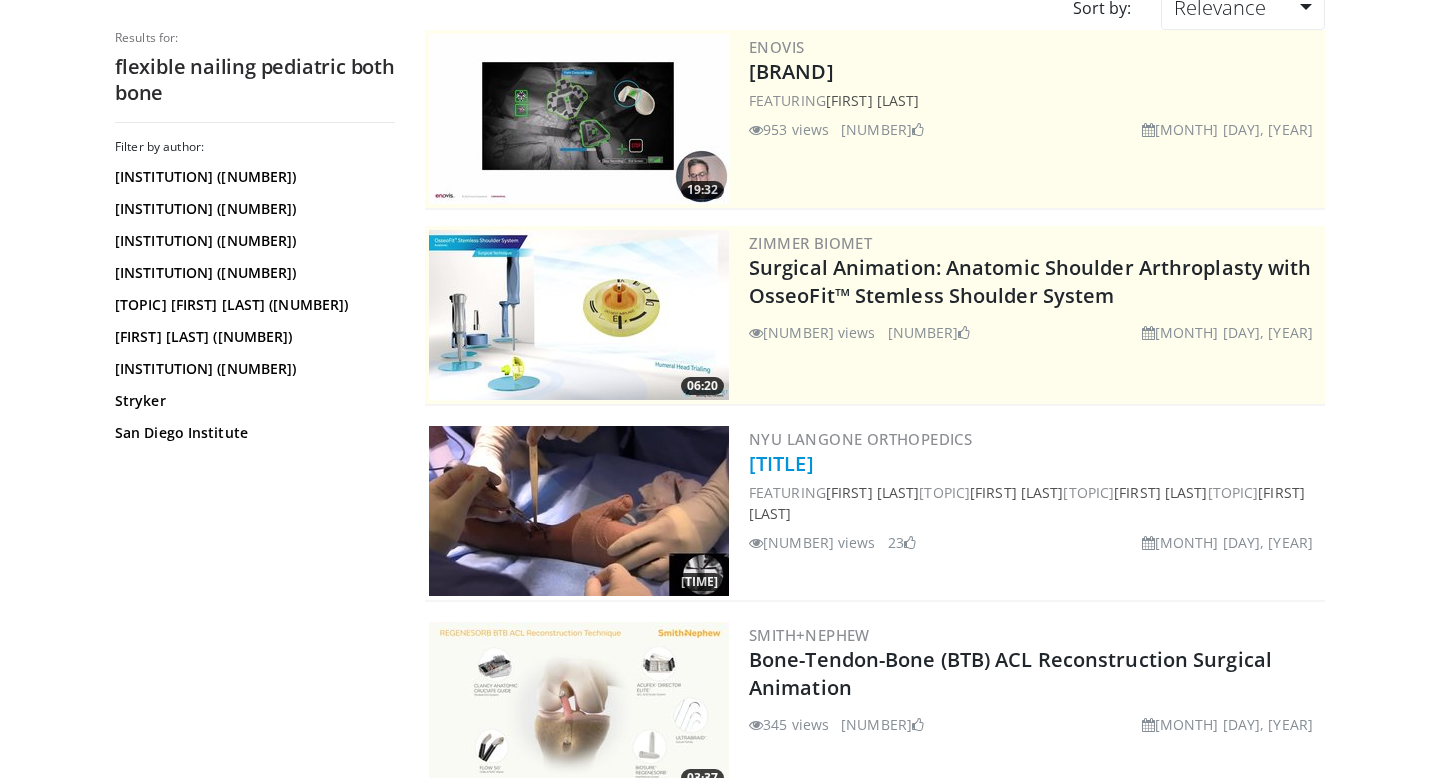 scroll, scrollTop: 193, scrollLeft: 0, axis: vertical 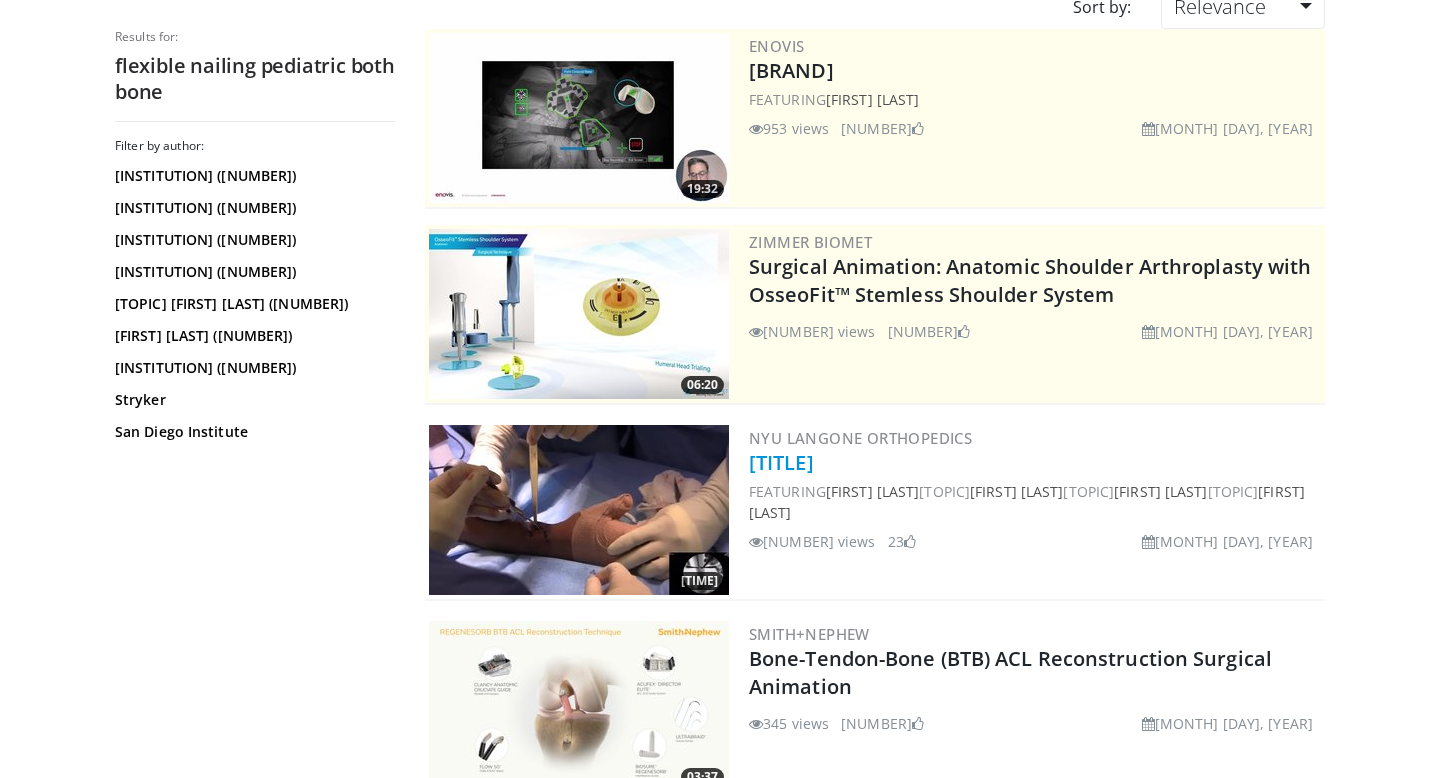 click on "Flexible Nailing of Pediatric Both Bone Forearm Fracture" at bounding box center (781, 462) 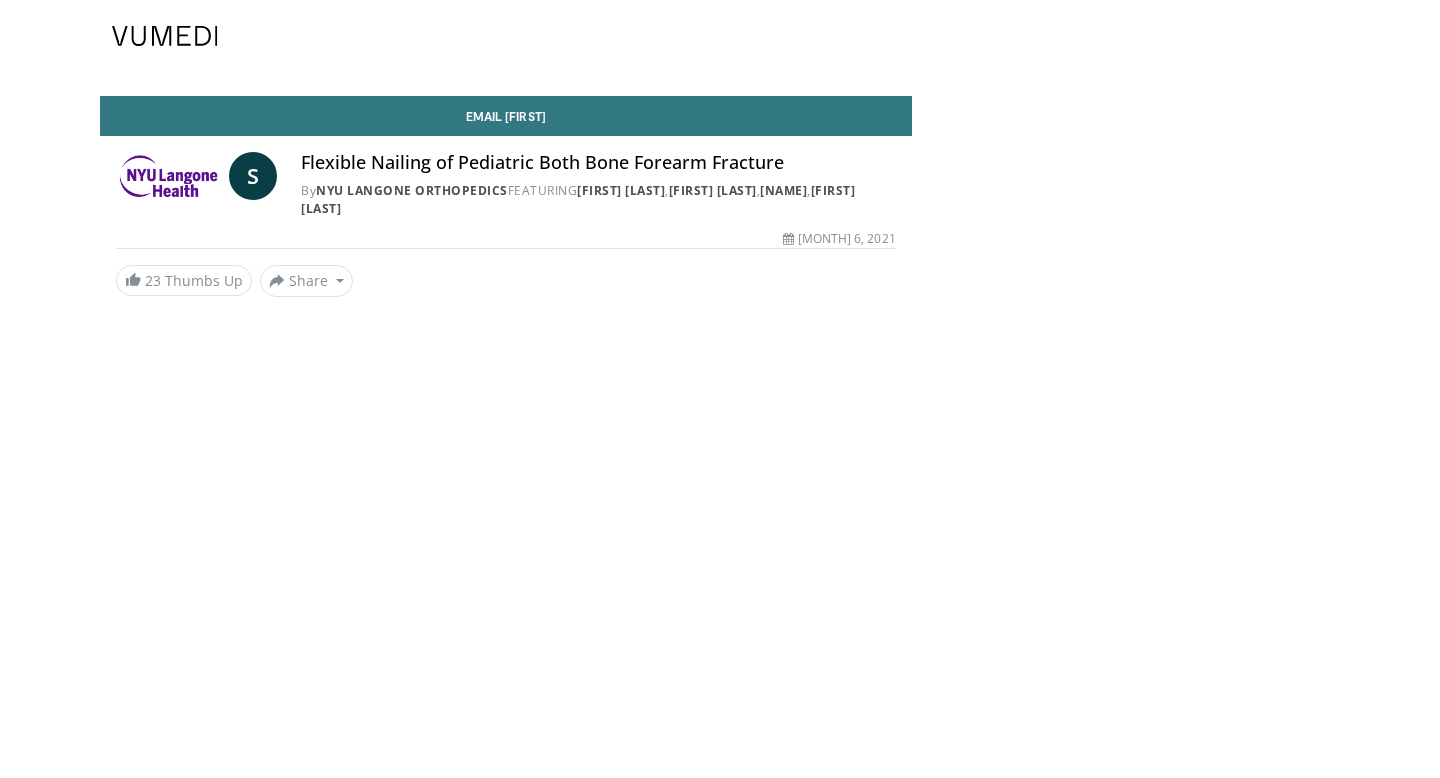 scroll, scrollTop: 0, scrollLeft: 0, axis: both 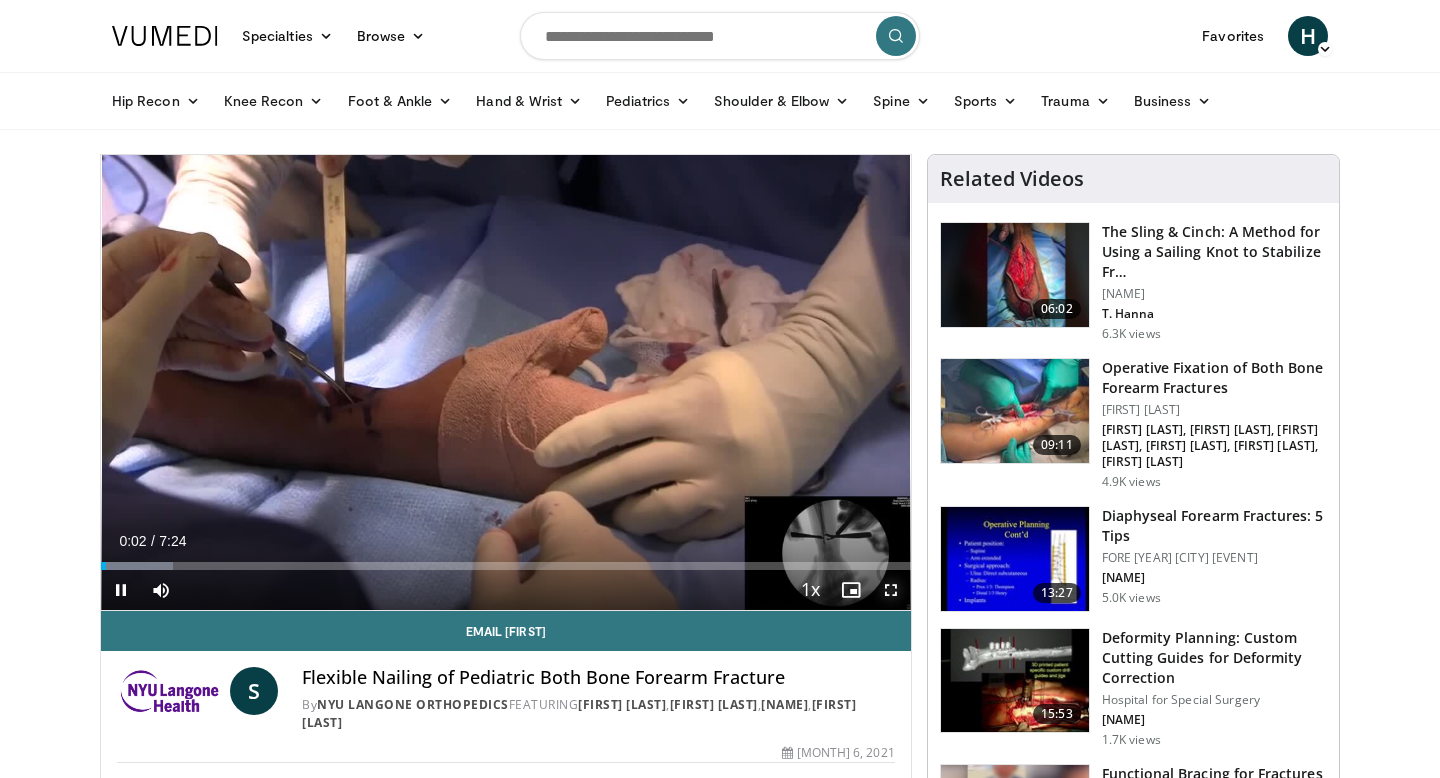 click at bounding box center (891, 590) 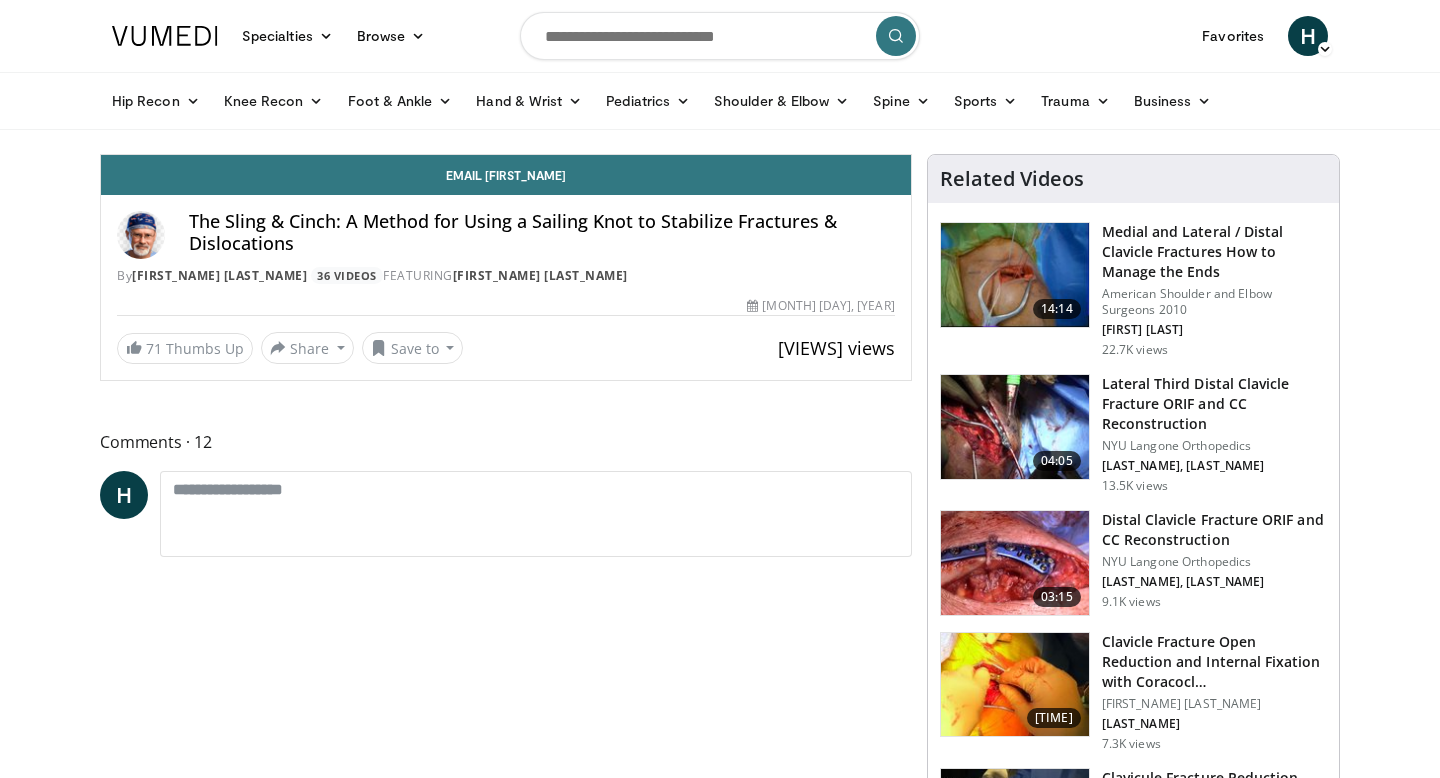 scroll, scrollTop: 0, scrollLeft: 0, axis: both 